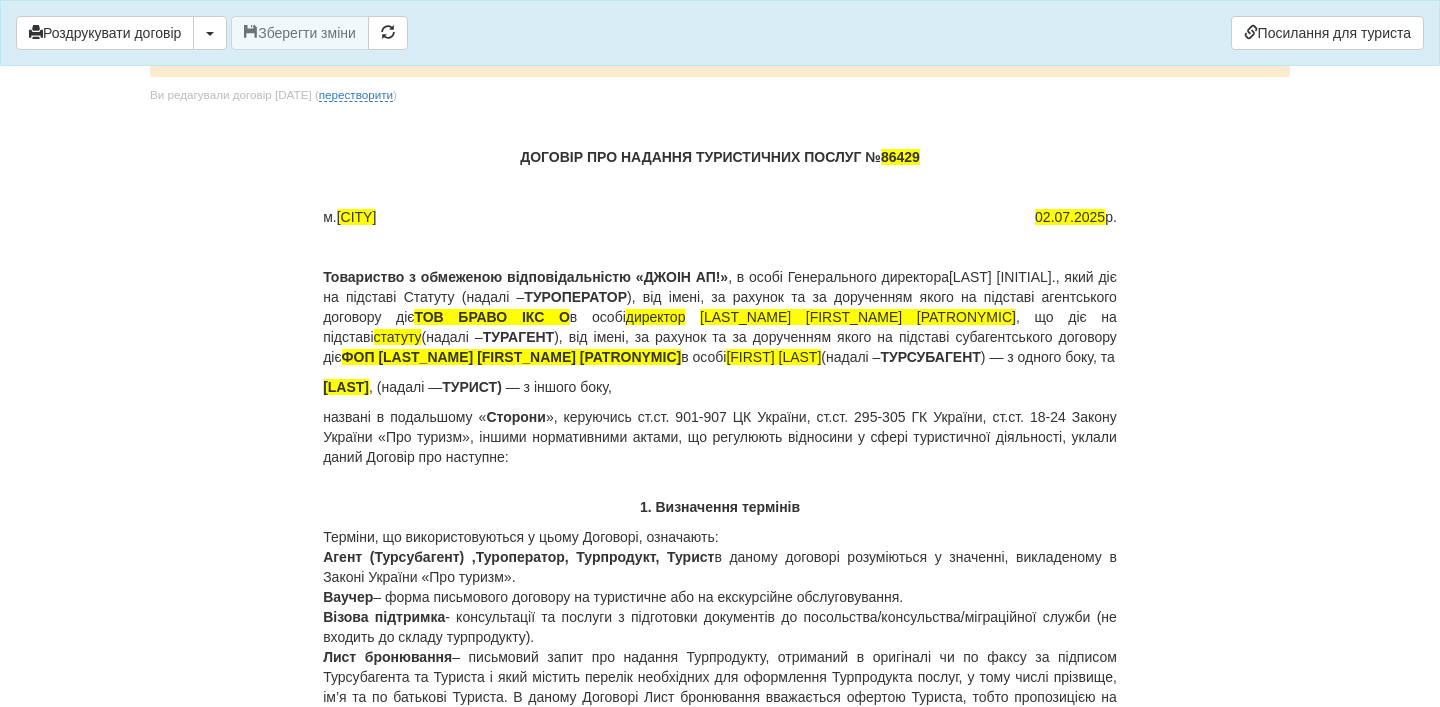 scroll, scrollTop: 14014, scrollLeft: 0, axis: vertical 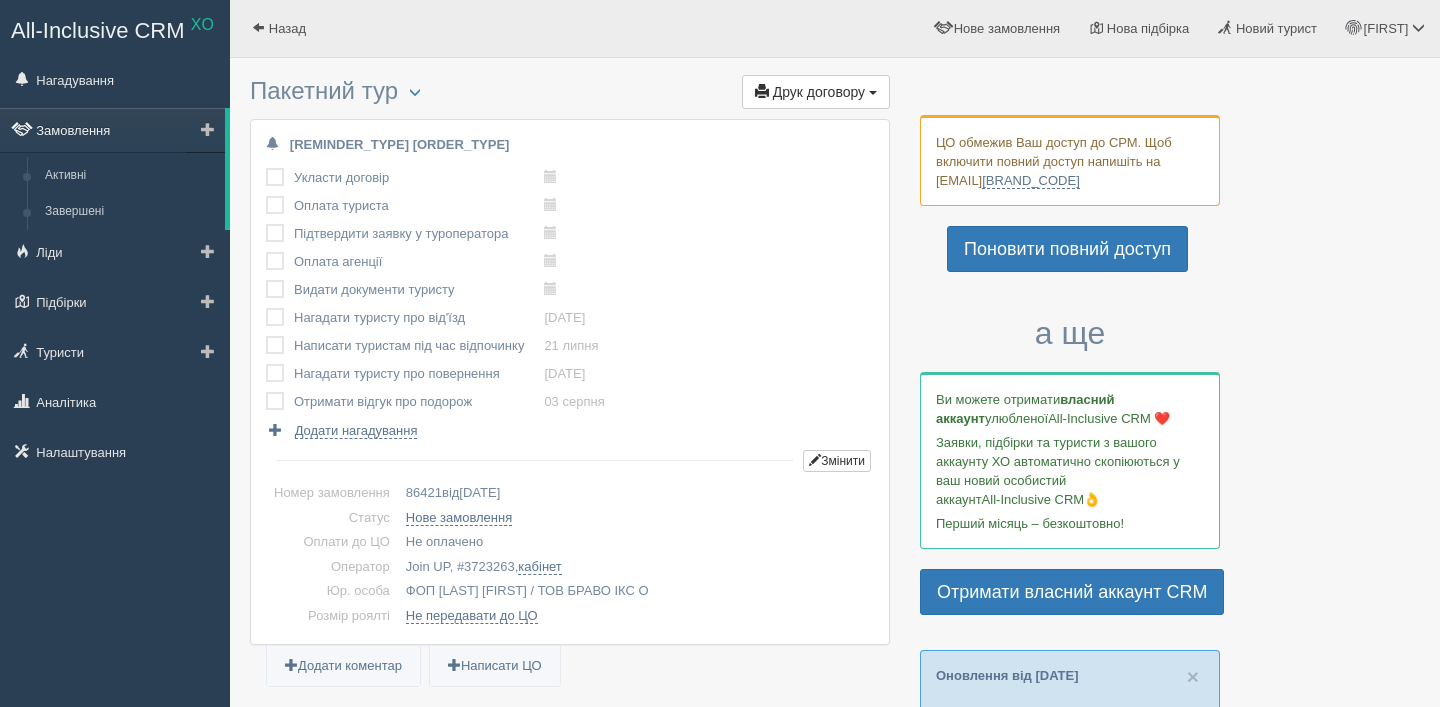 click on "Замовлення
Активні
Завершені" at bounding box center (115, 168) 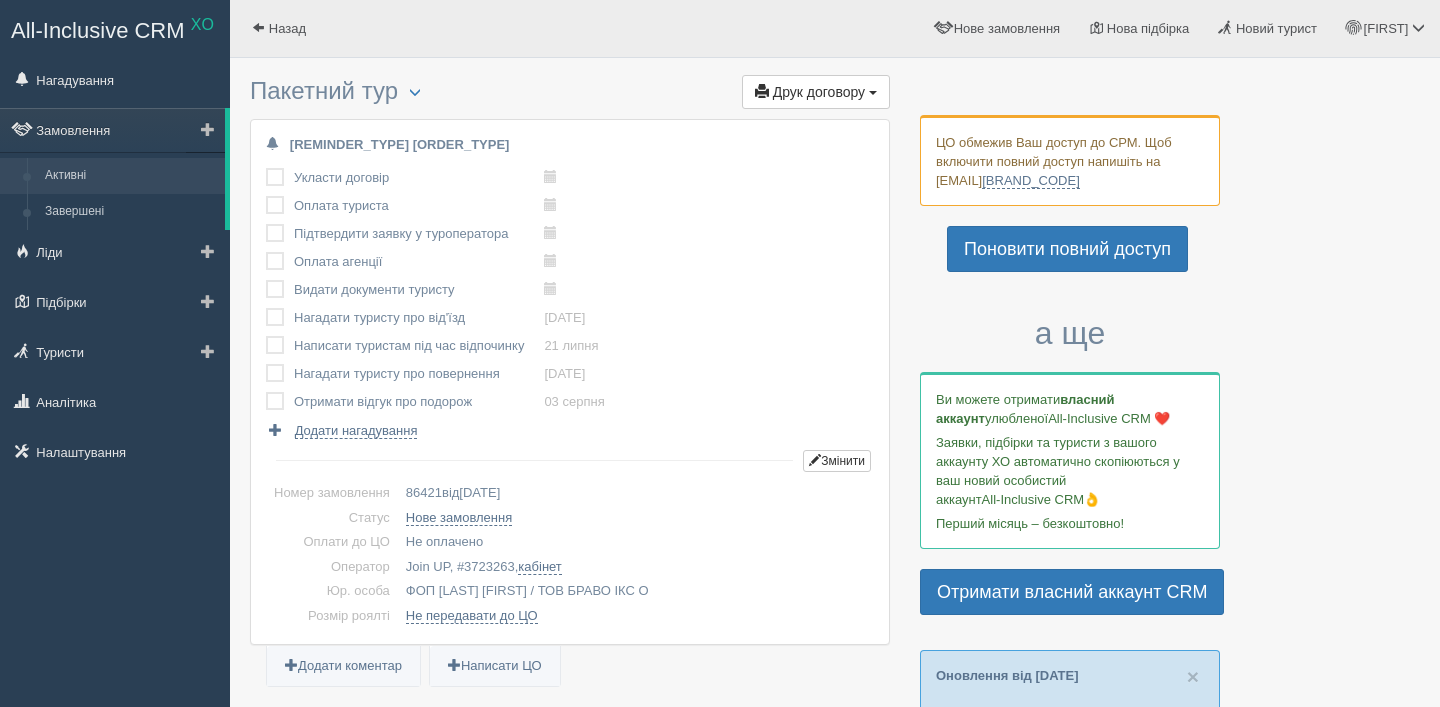 click on "Активні" at bounding box center (130, 176) 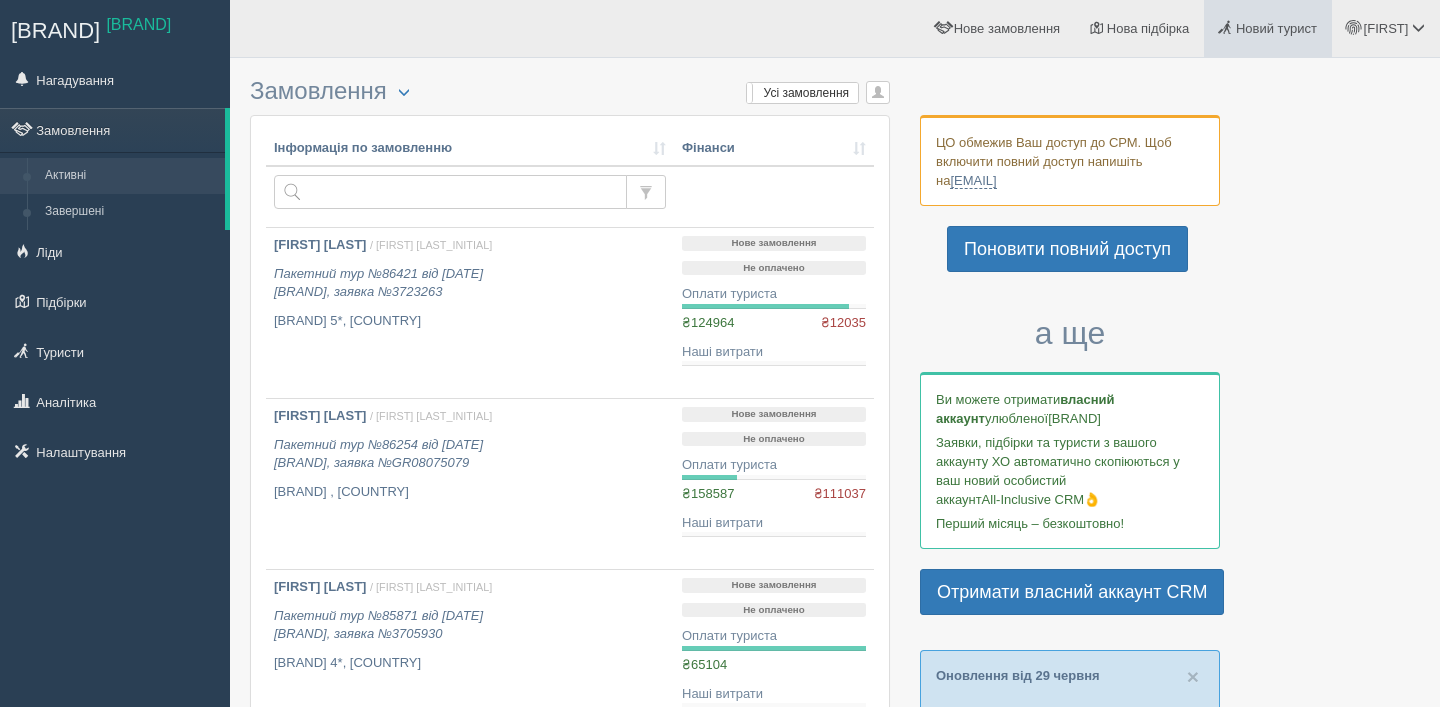 scroll, scrollTop: 0, scrollLeft: 0, axis: both 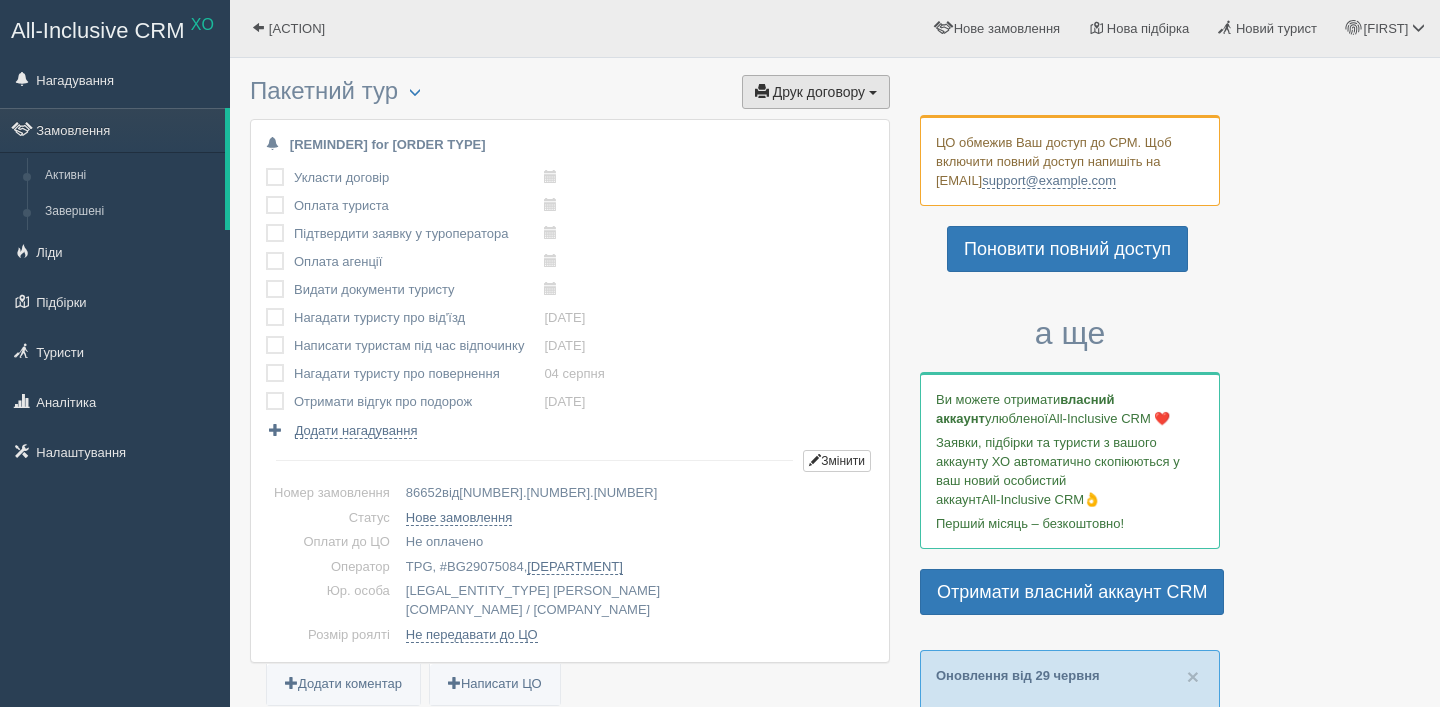 click on "Друк договору" at bounding box center (819, 92) 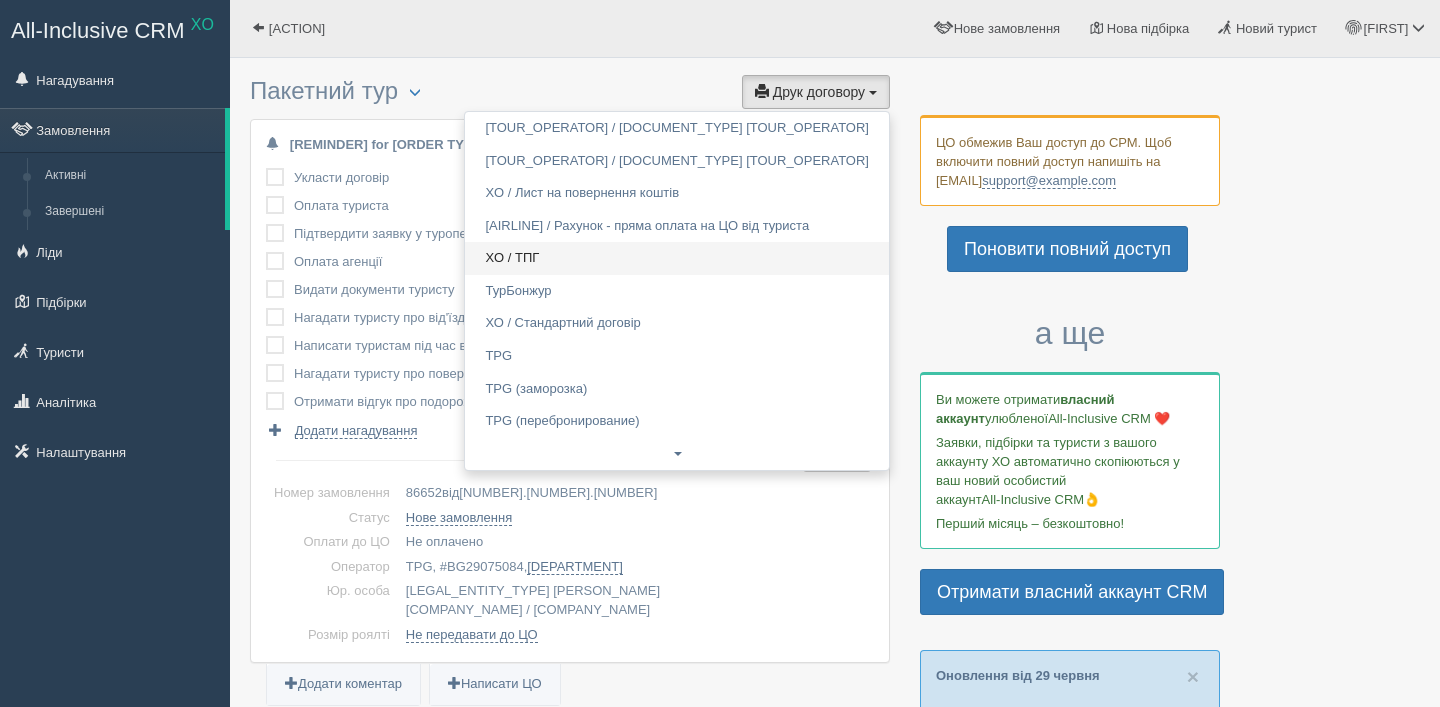 click on "XO / ТПГ" at bounding box center [677, 258] 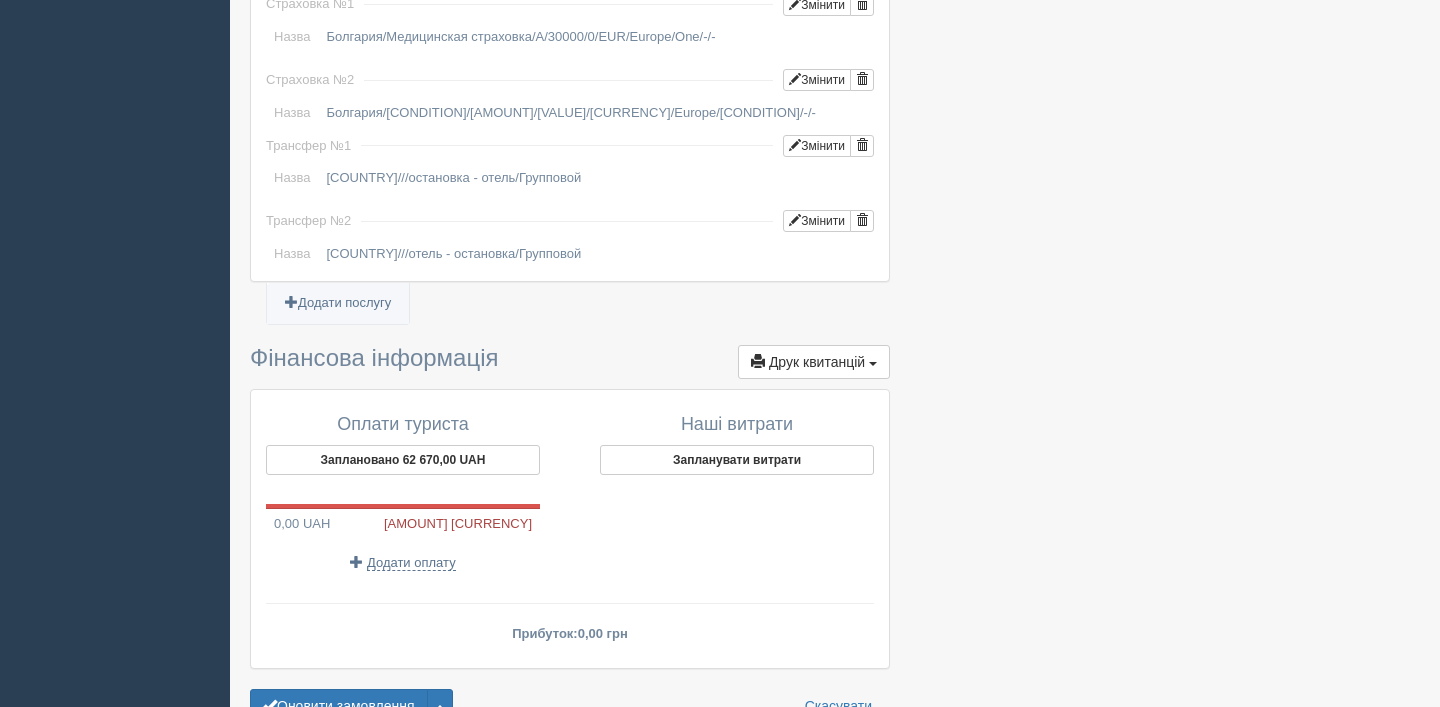 scroll, scrollTop: 1844, scrollLeft: 0, axis: vertical 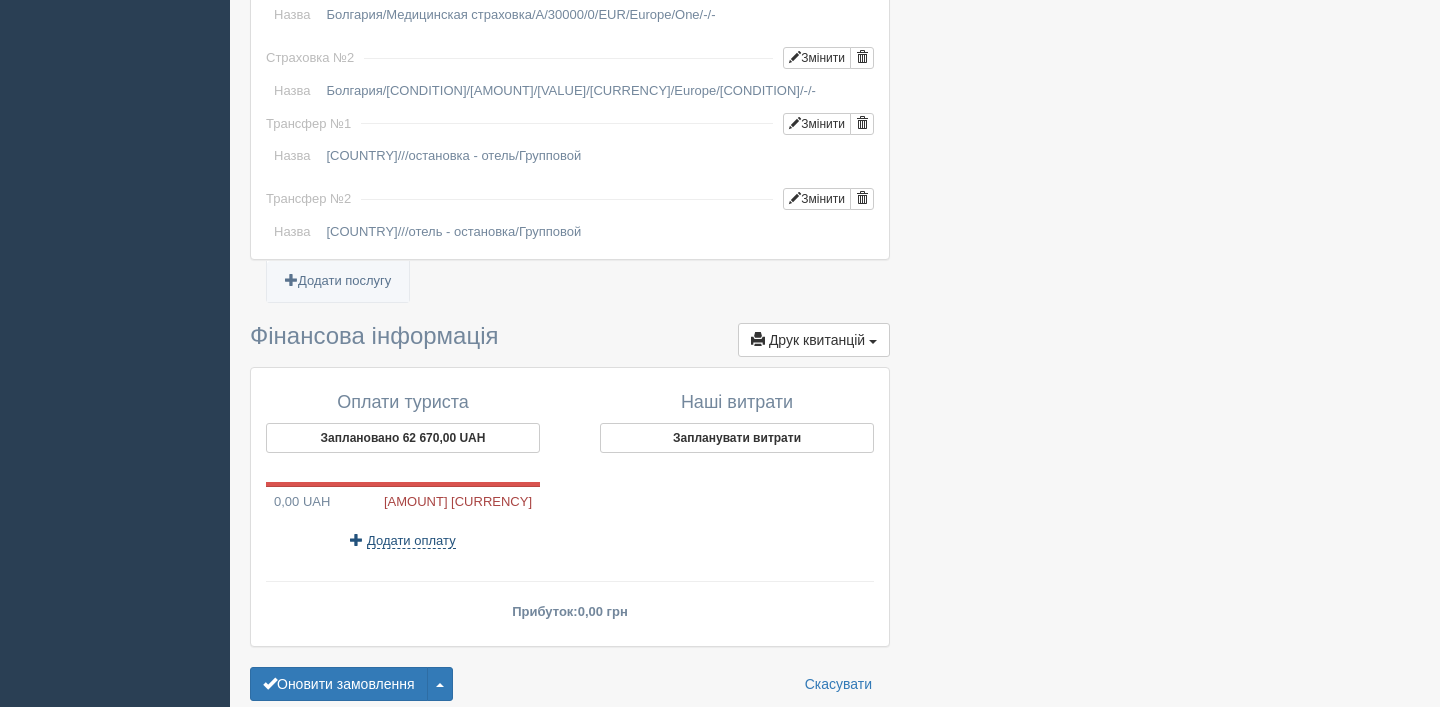 click on "Додати оплату" at bounding box center [411, 541] 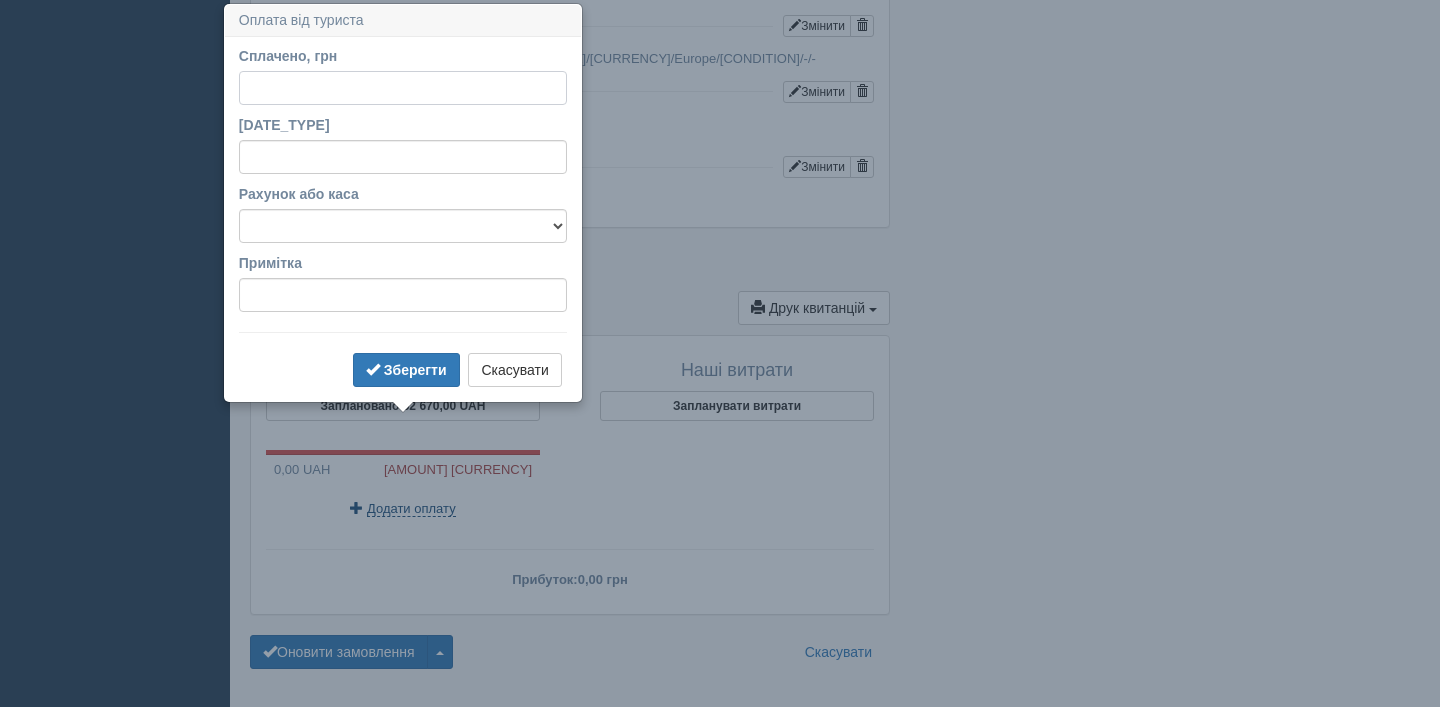 scroll, scrollTop: 1879, scrollLeft: 0, axis: vertical 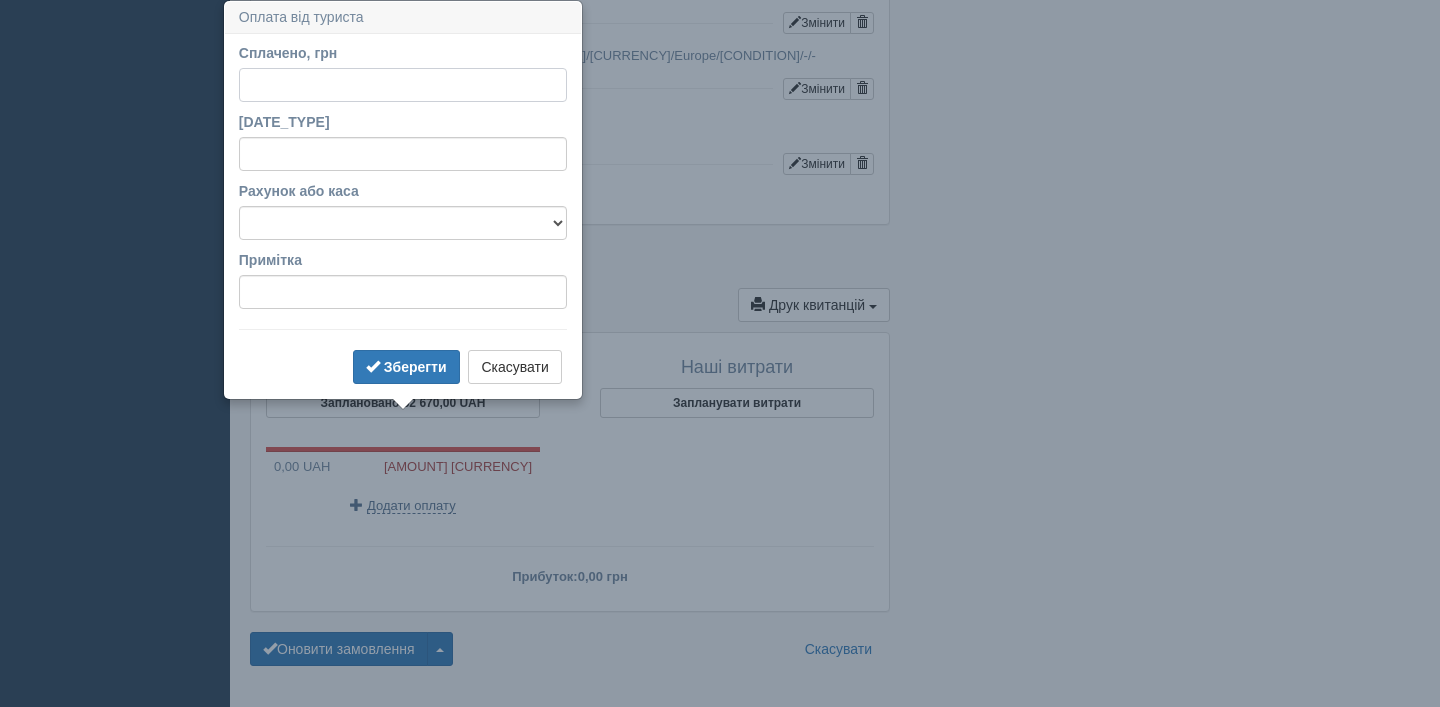 click on "Сплачено, грн" at bounding box center (403, 85) 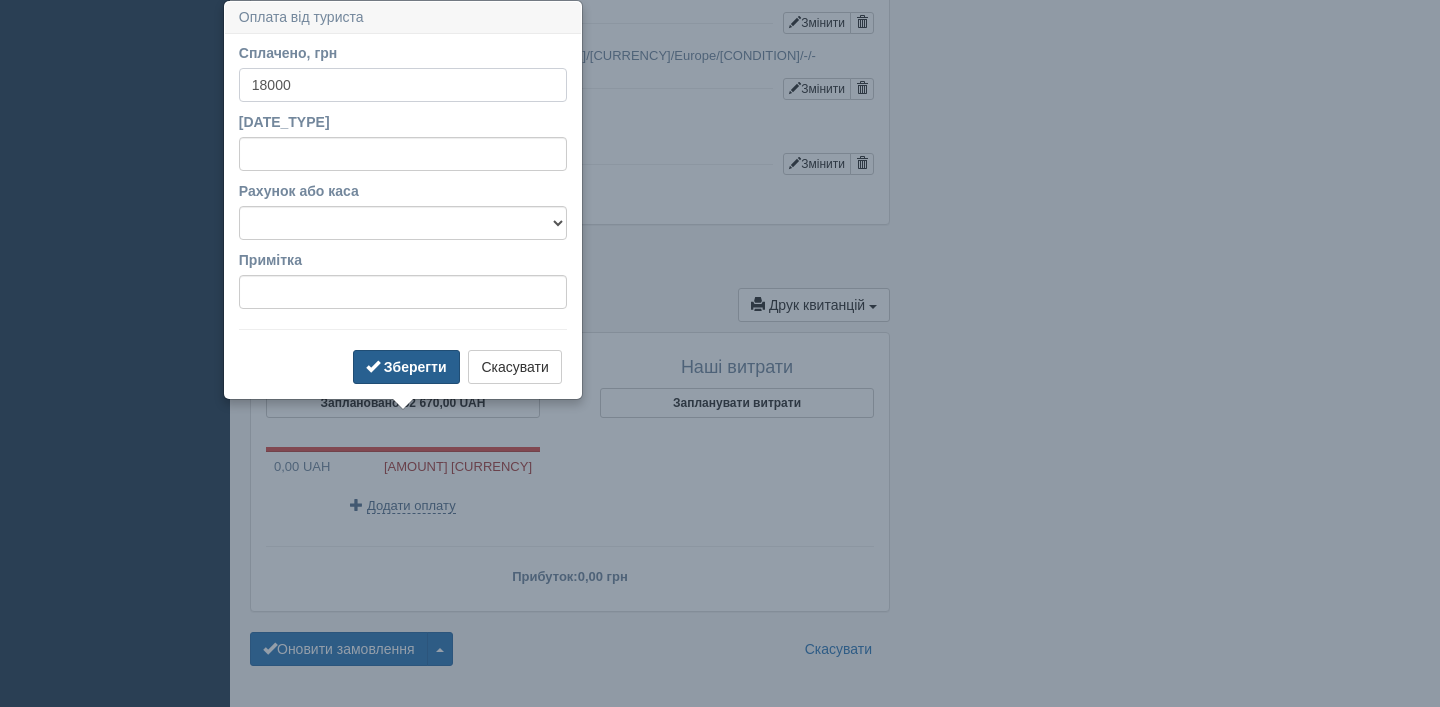 type on "18000" 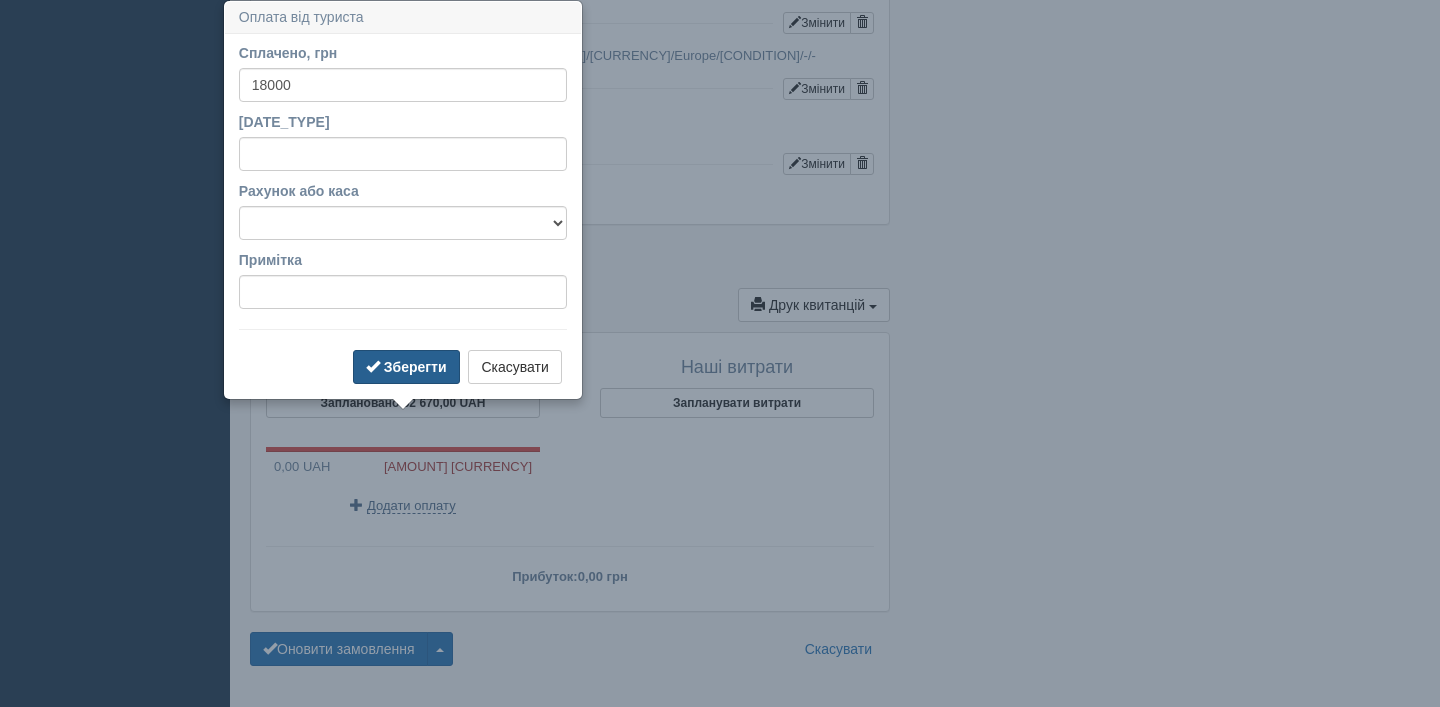 click on "Зберегти" at bounding box center (406, 367) 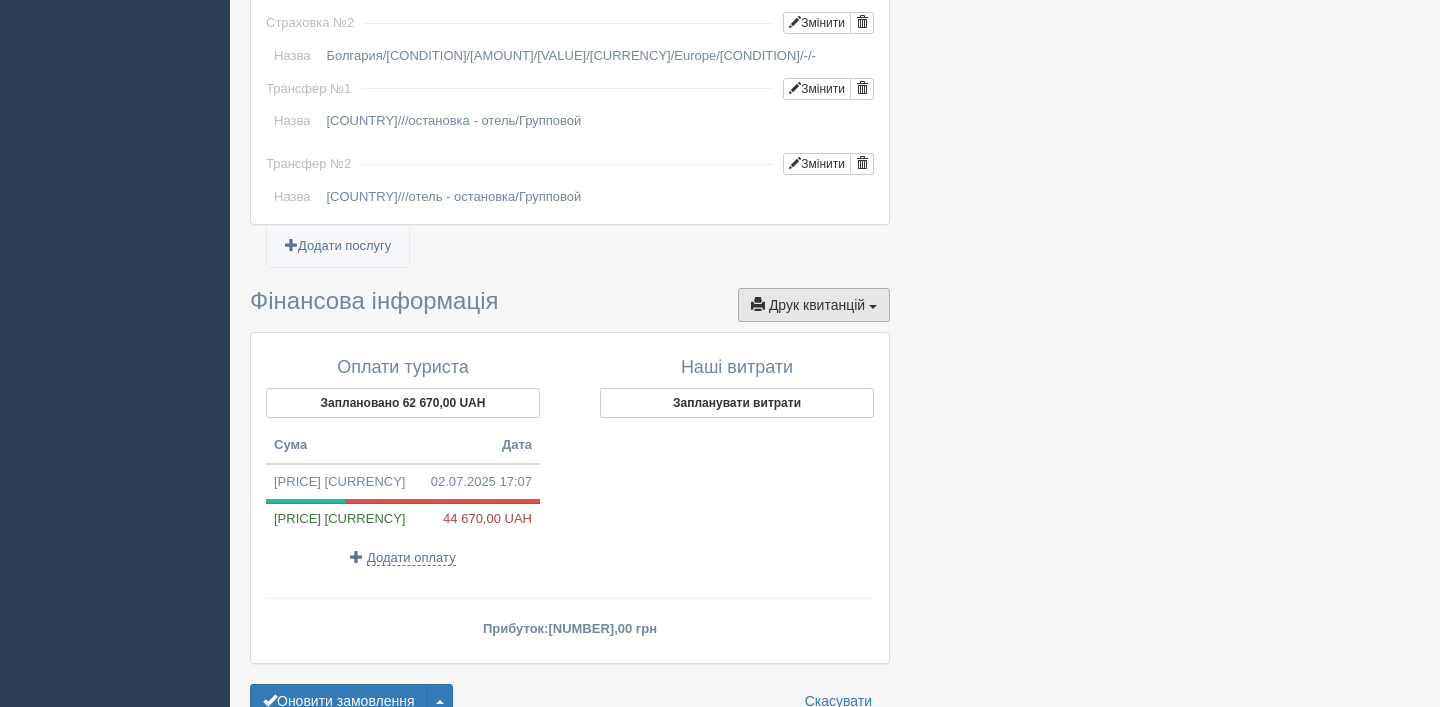click on "Друк квитанцій" at bounding box center [817, 305] 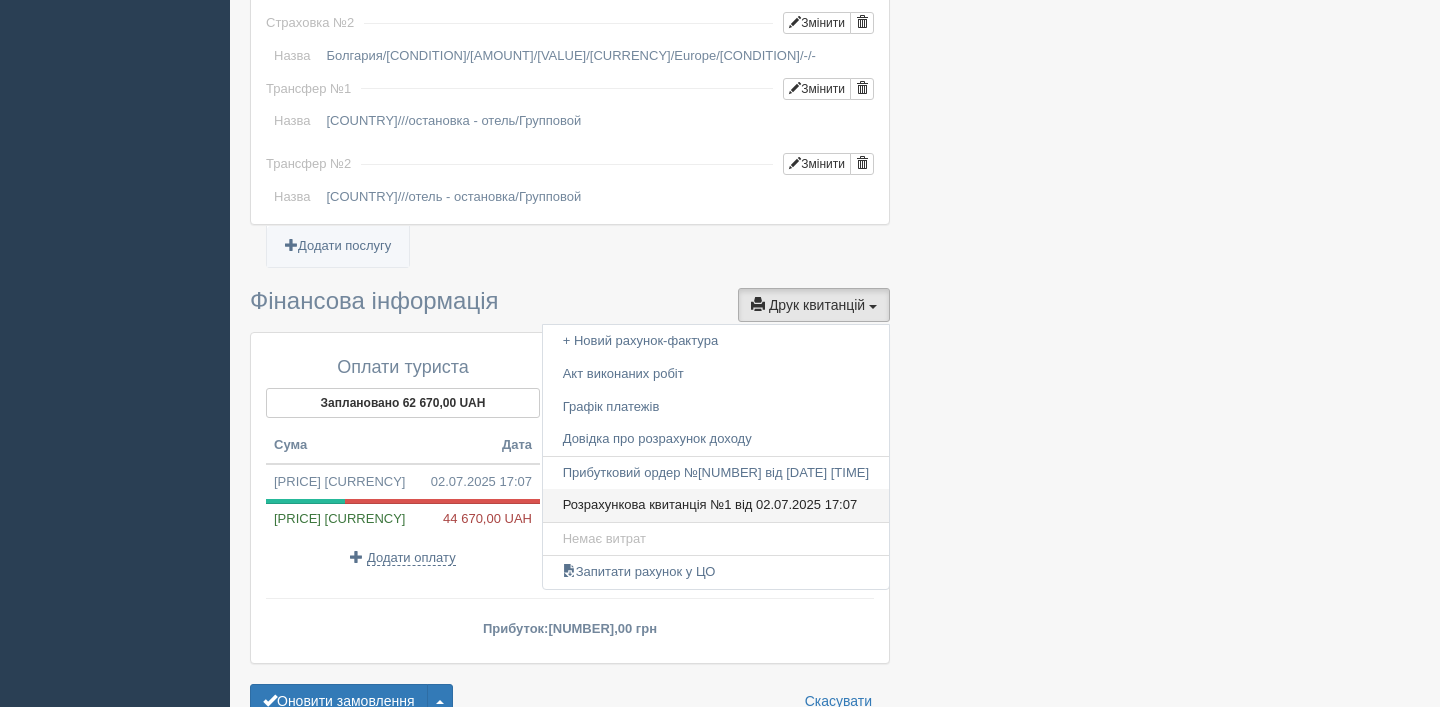 click on "Розрахункова квитанція №1 від 02.07.2025 17:07" at bounding box center (716, 505) 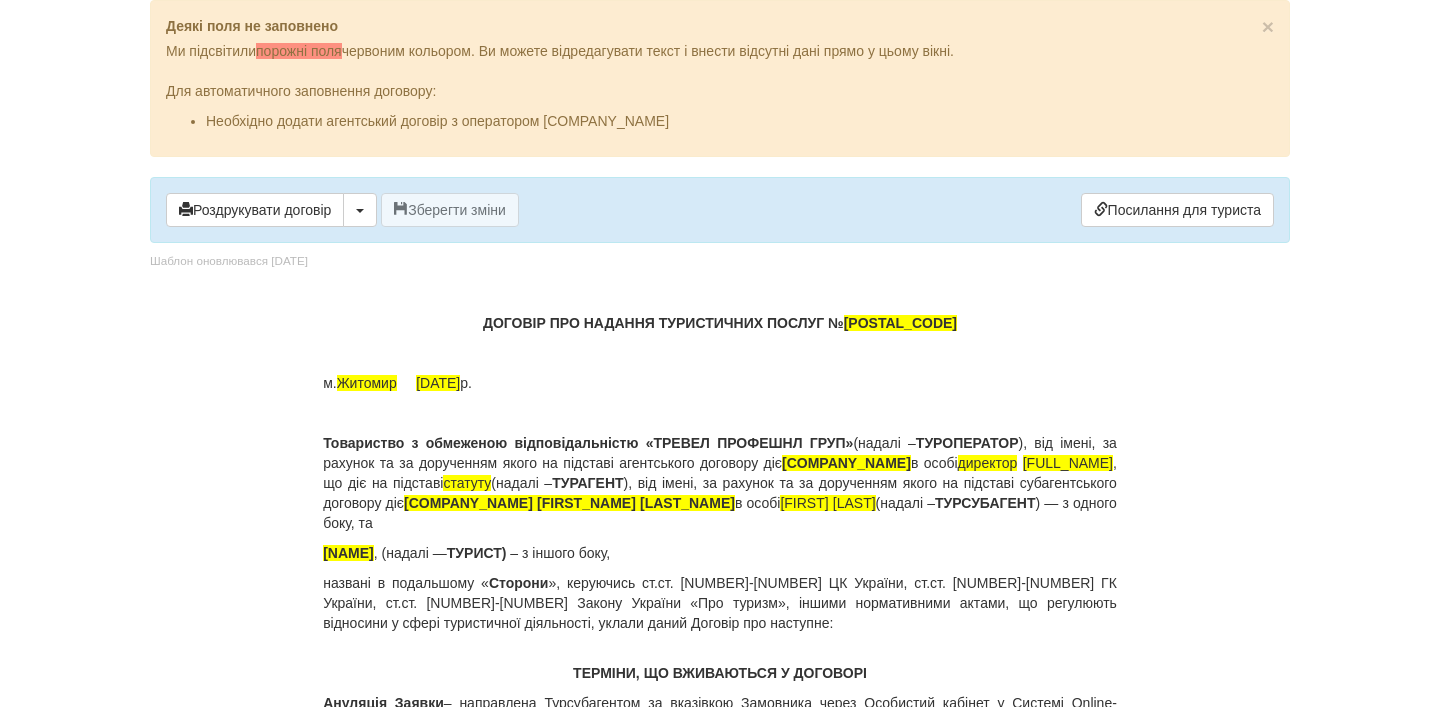 scroll, scrollTop: 0, scrollLeft: 0, axis: both 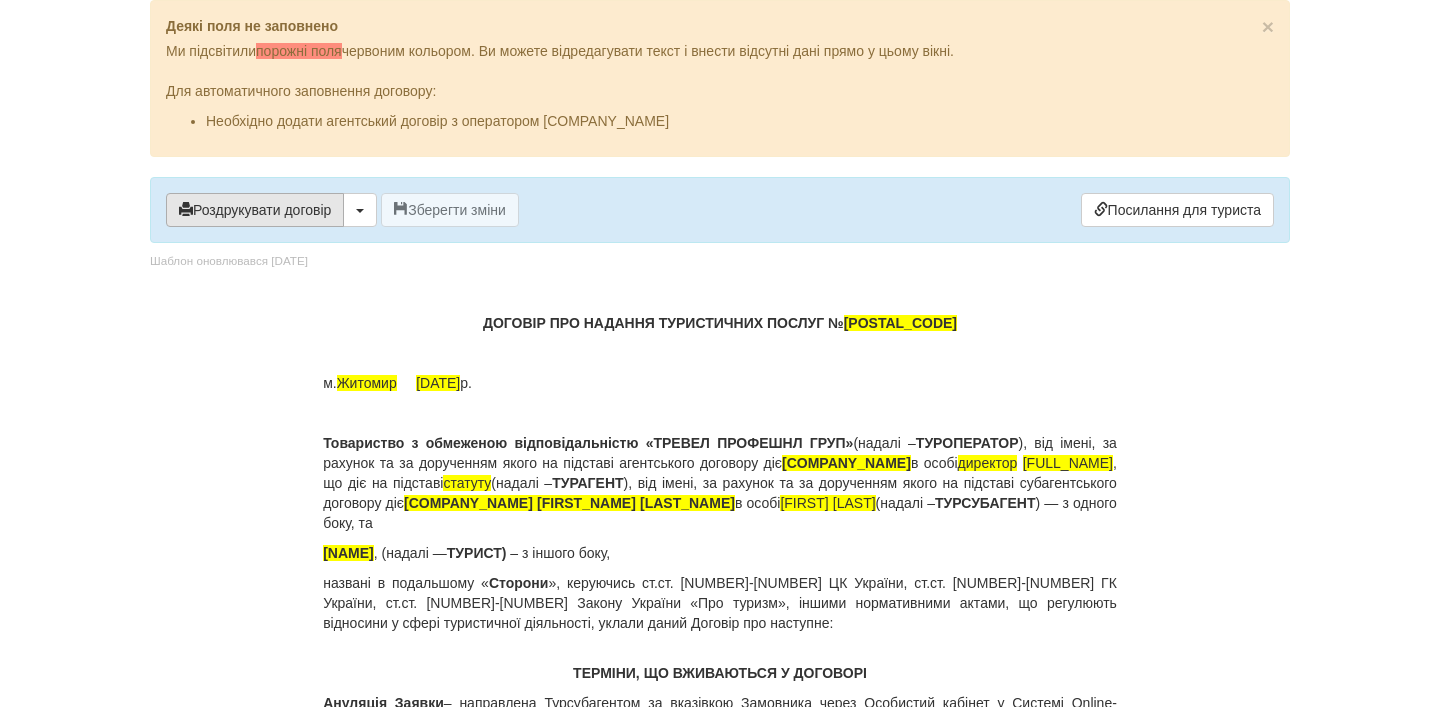 click on "Роздрукувати договір" at bounding box center [255, 210] 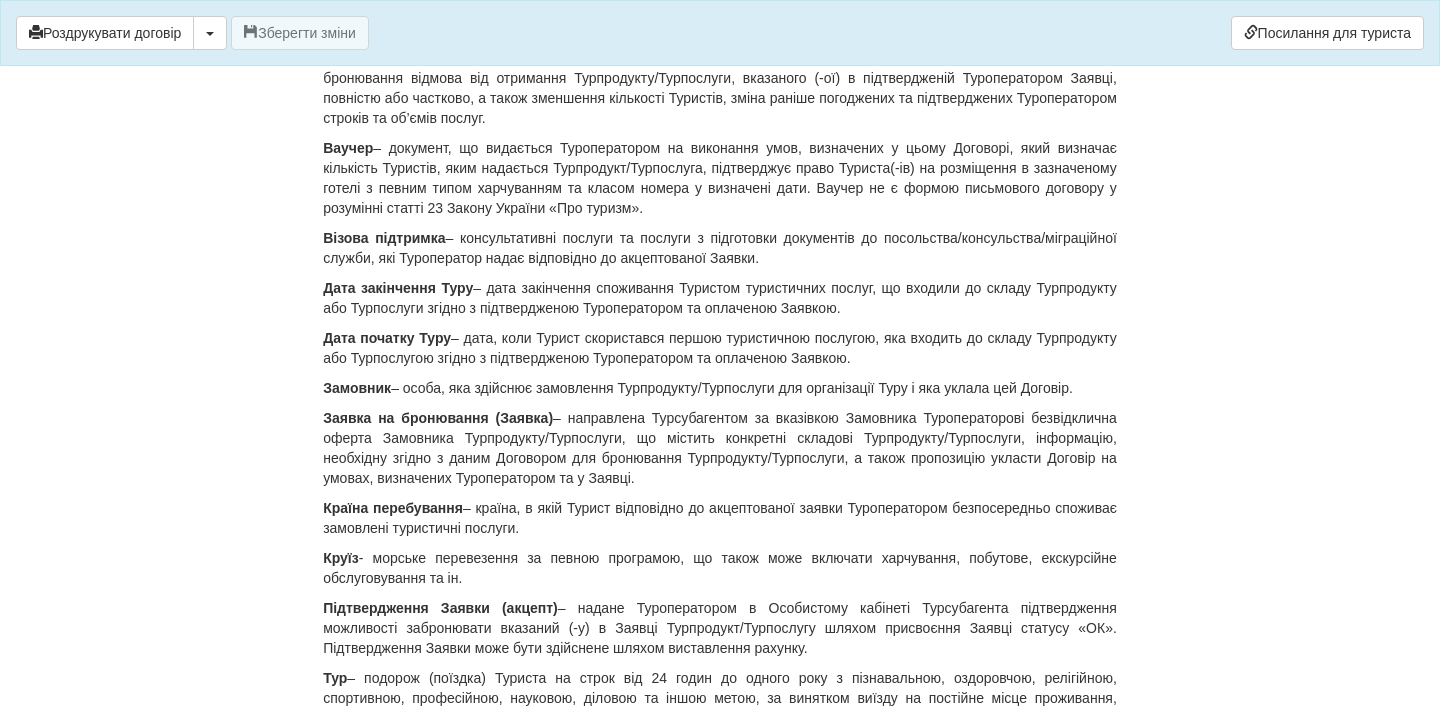 scroll, scrollTop: 561, scrollLeft: 0, axis: vertical 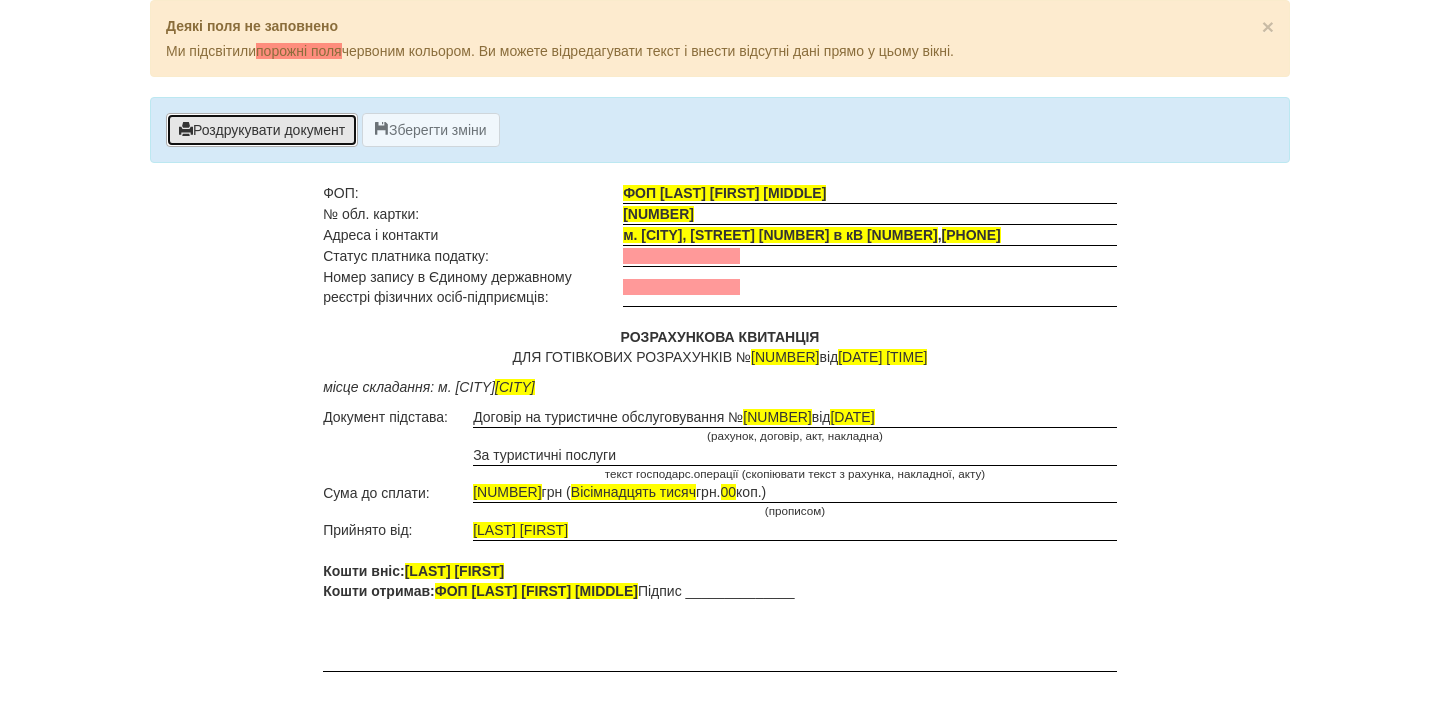 click on "Роздрукувати документ" at bounding box center (262, 130) 